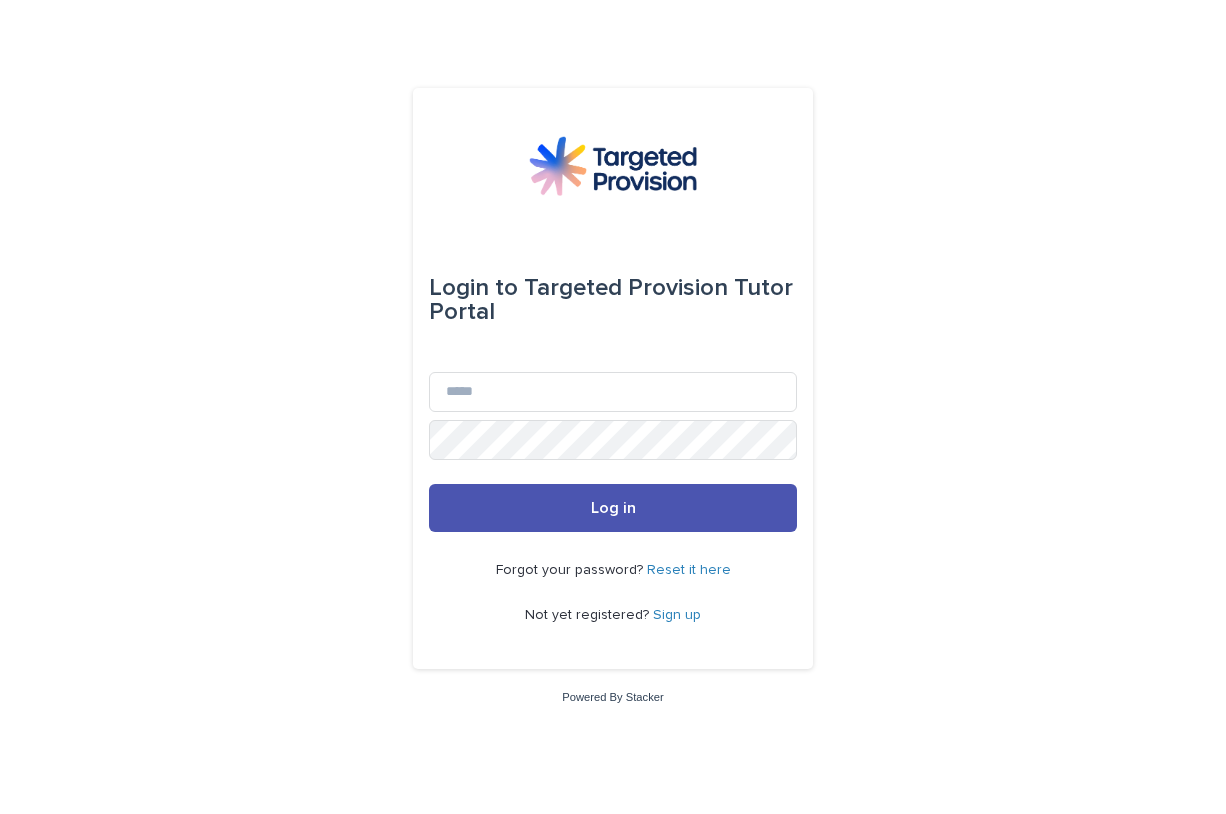 scroll, scrollTop: 0, scrollLeft: 0, axis: both 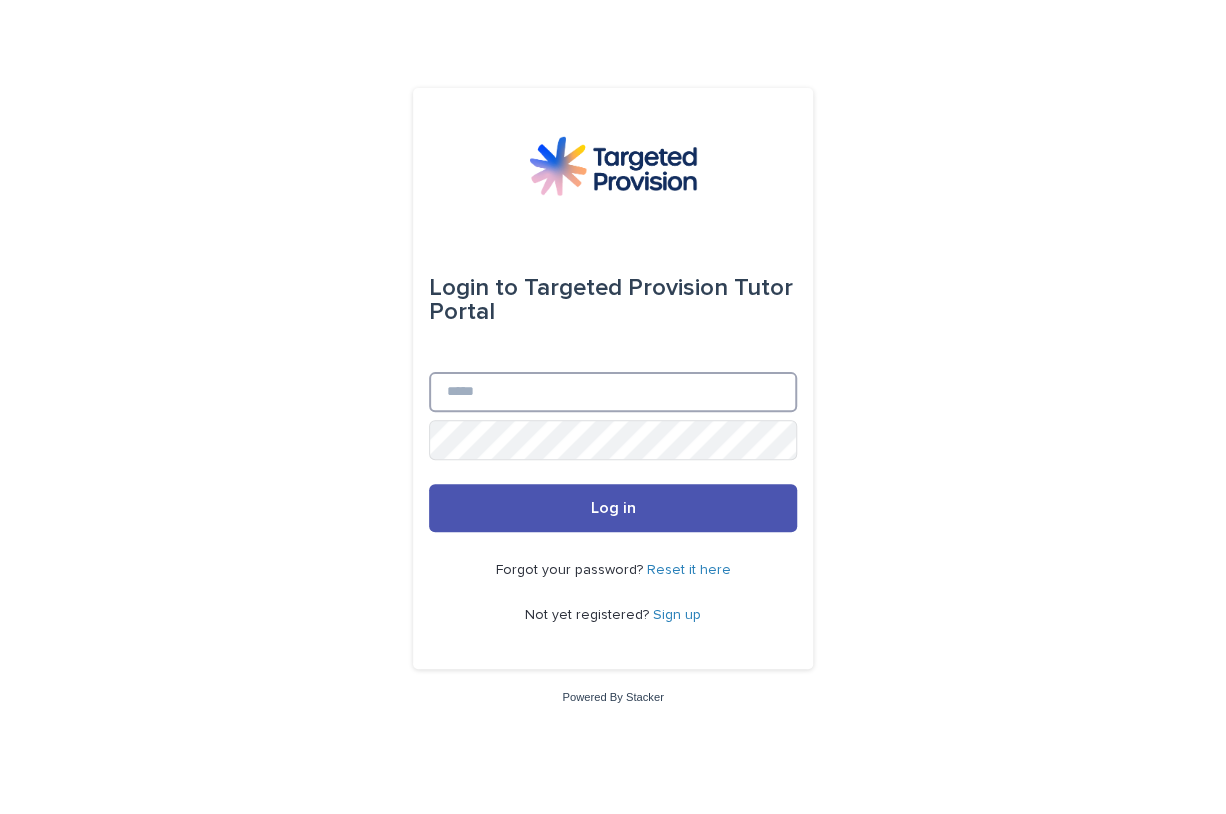 click on "Email" at bounding box center (613, 392) 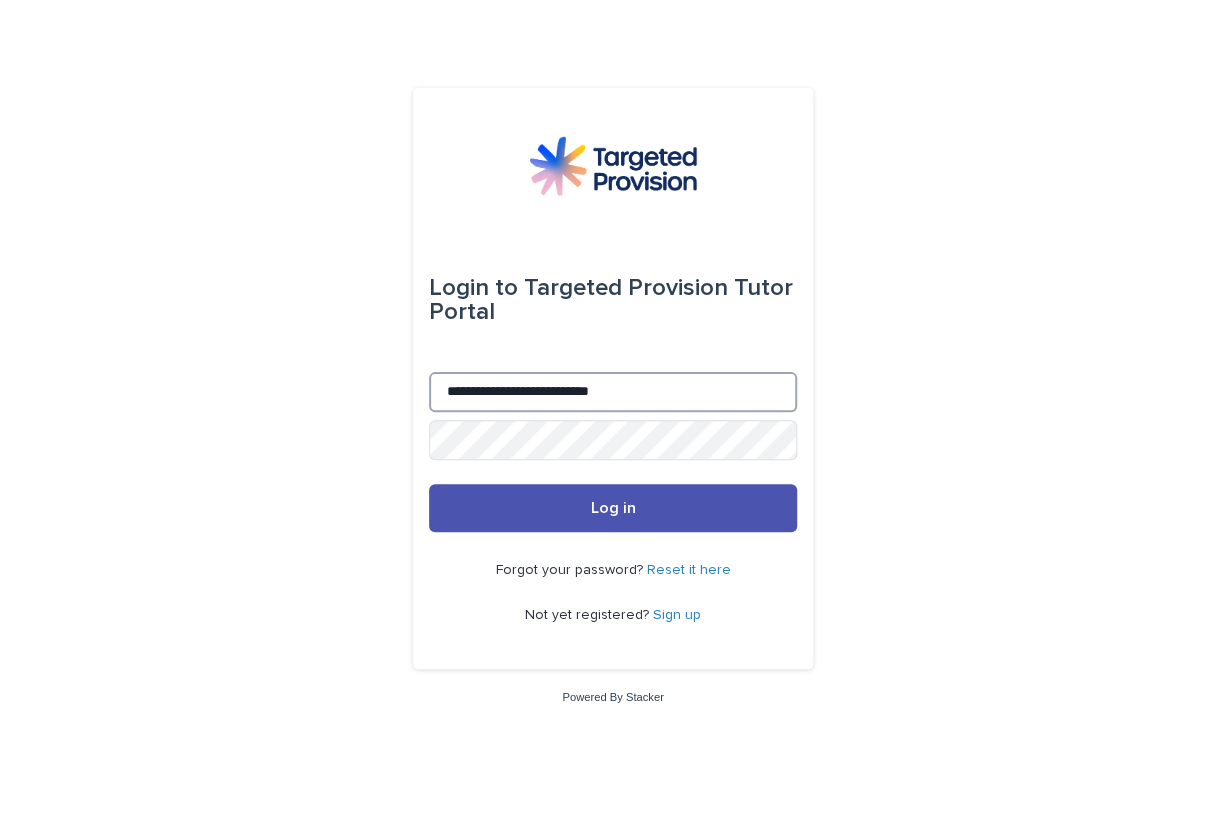 click on "**********" at bounding box center (613, 392) 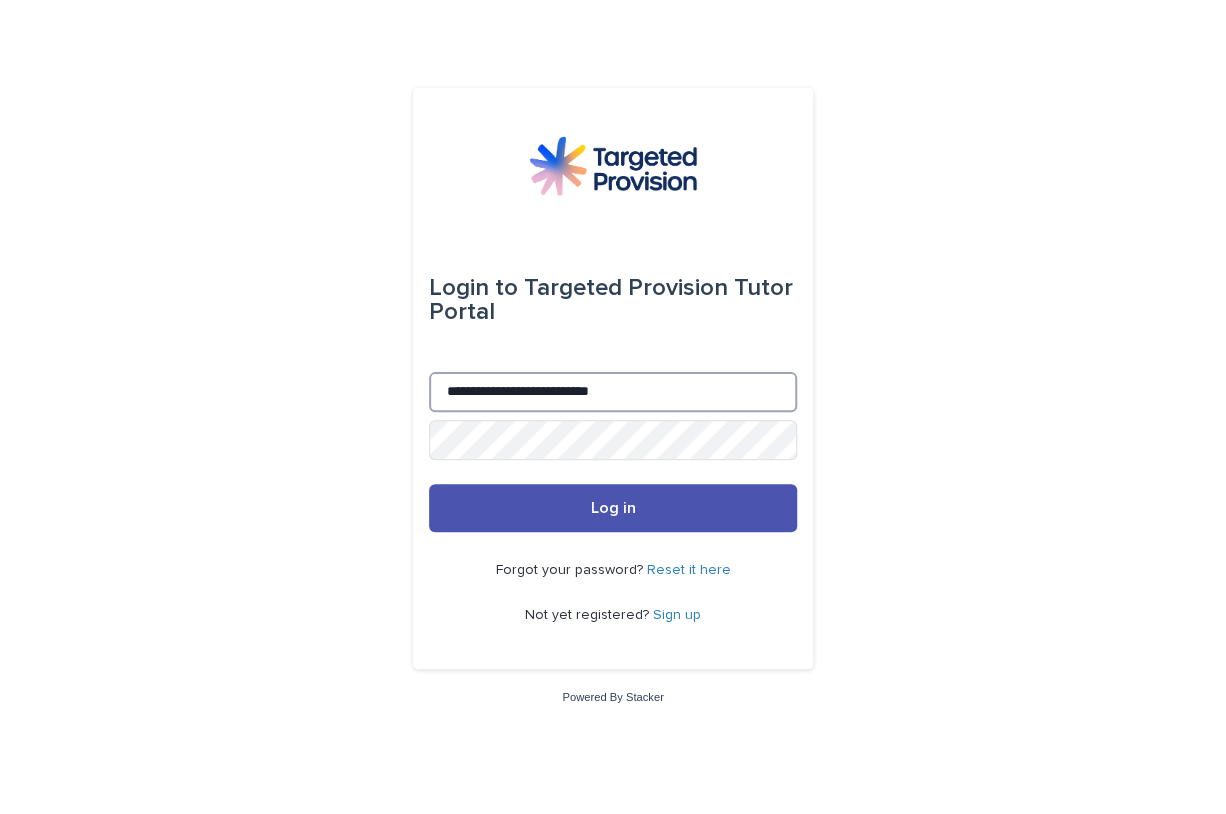 type on "**********" 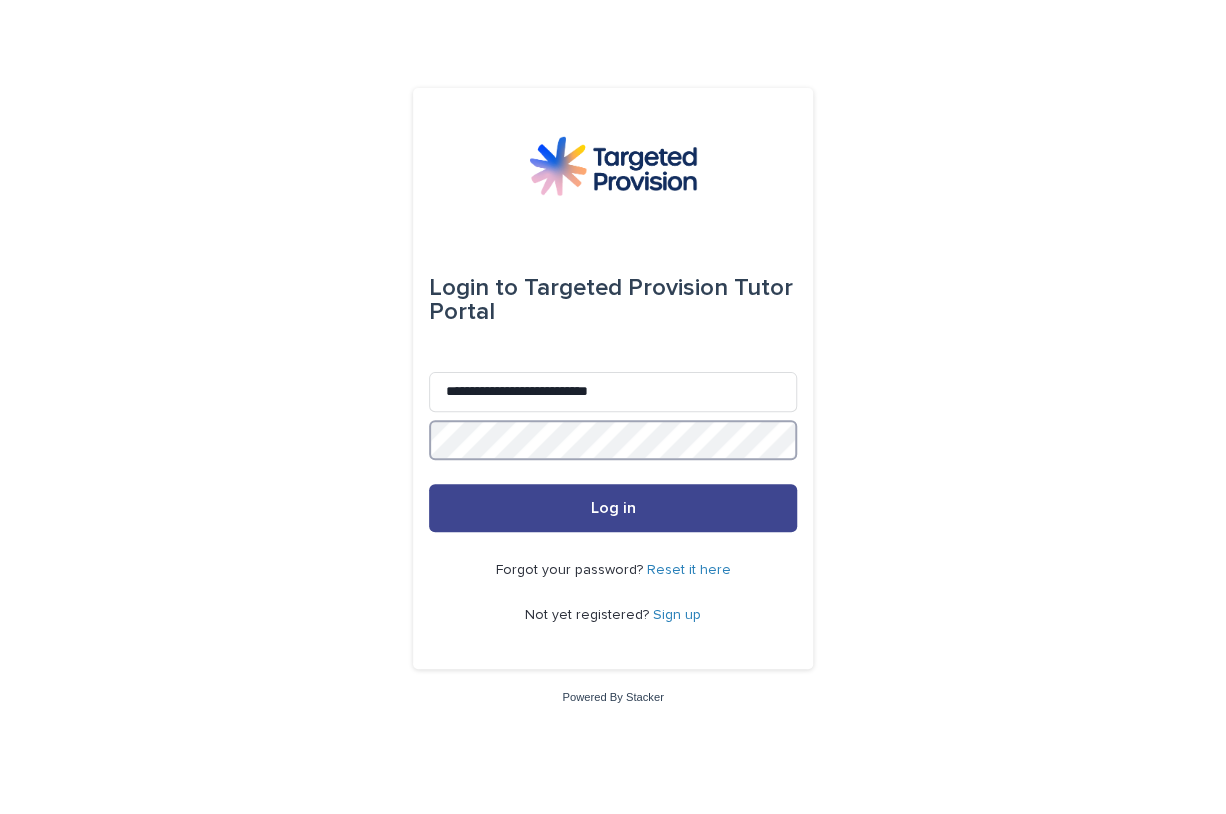 click on "Log in" at bounding box center (613, 508) 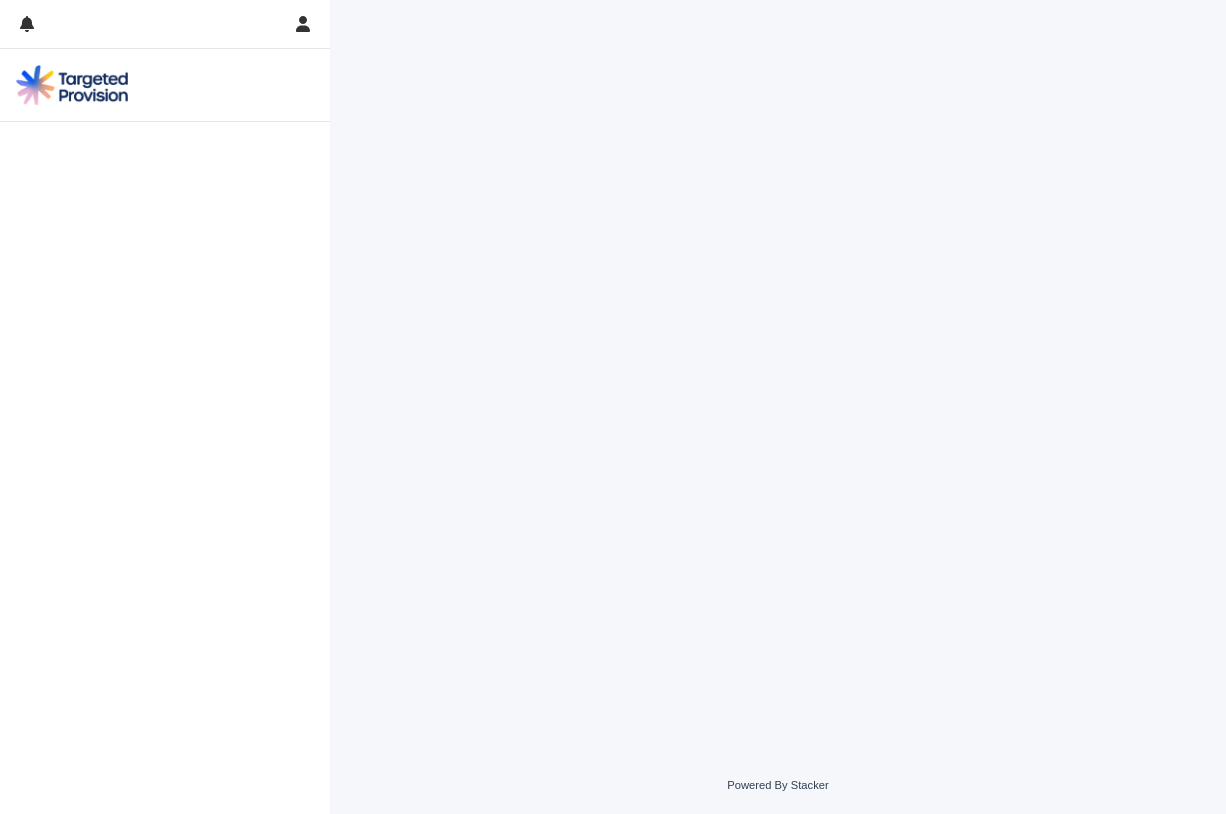 scroll, scrollTop: 0, scrollLeft: 0, axis: both 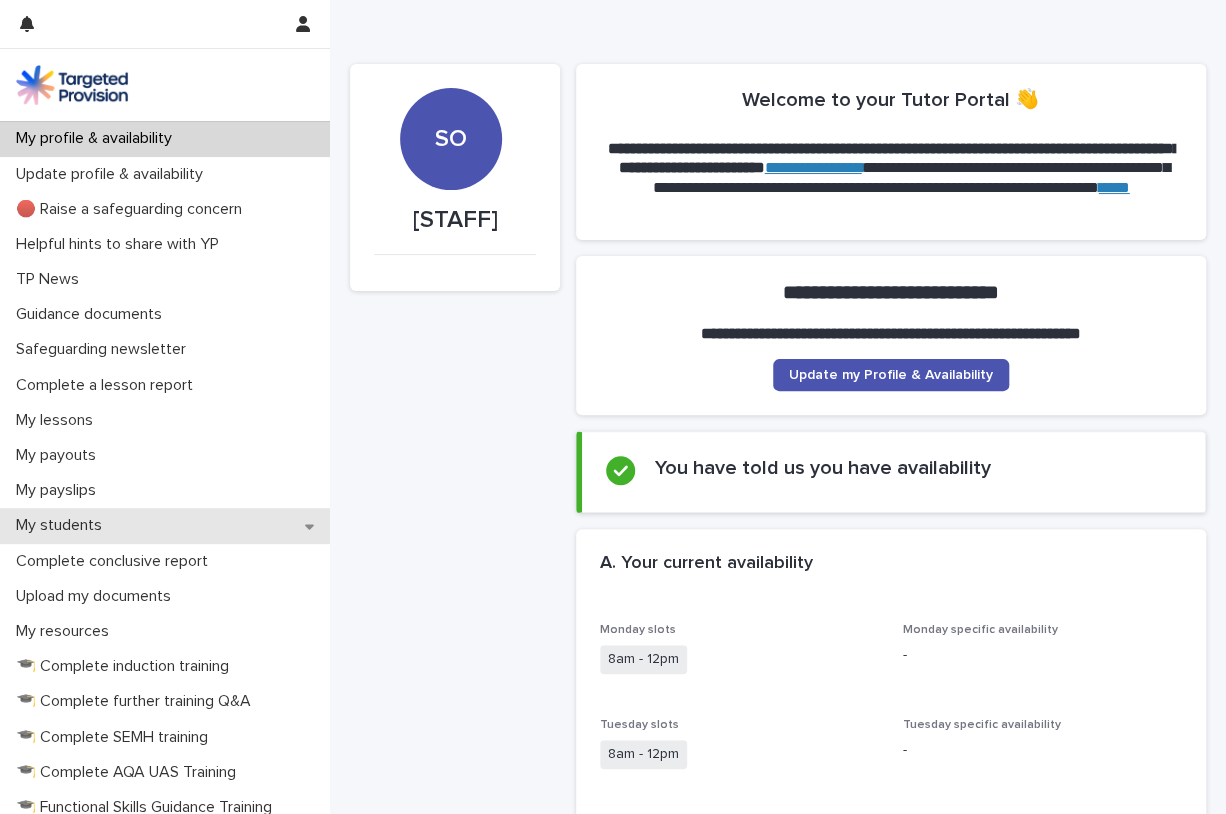 click 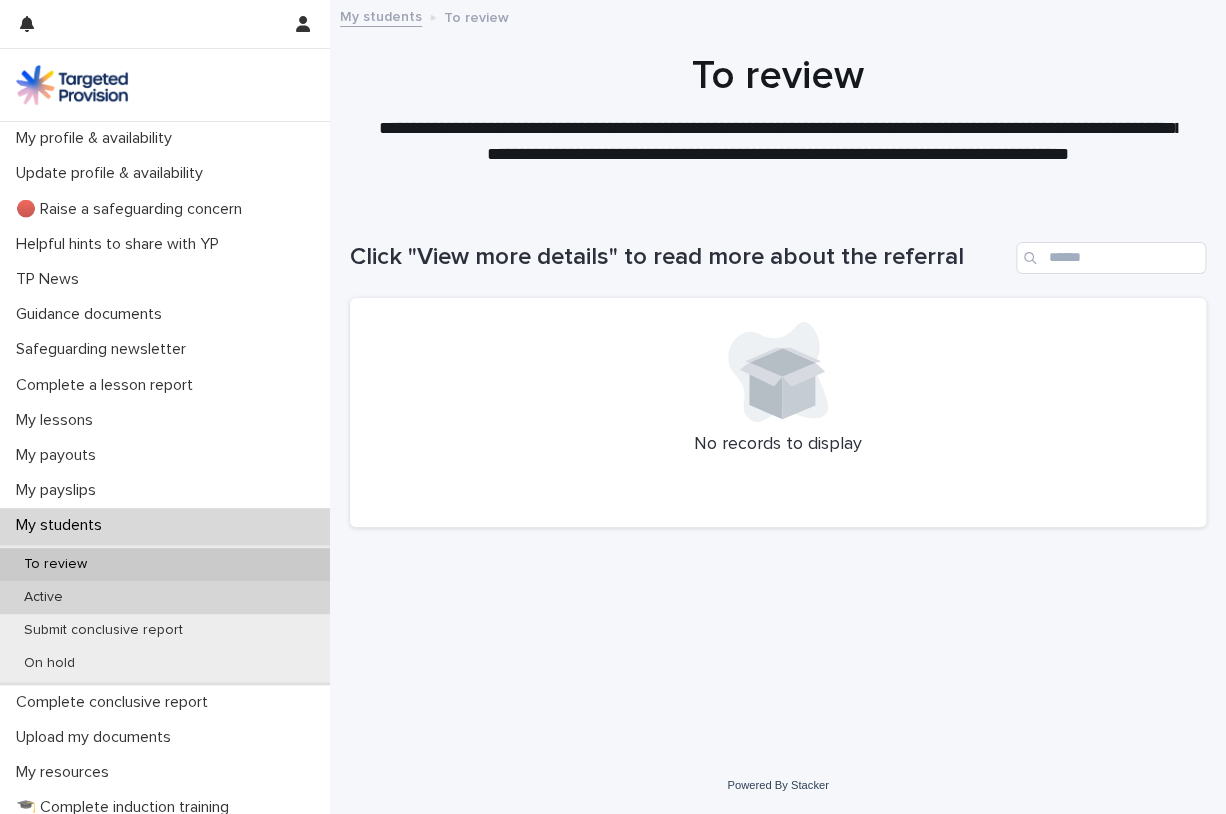 click on "Active" at bounding box center [165, 597] 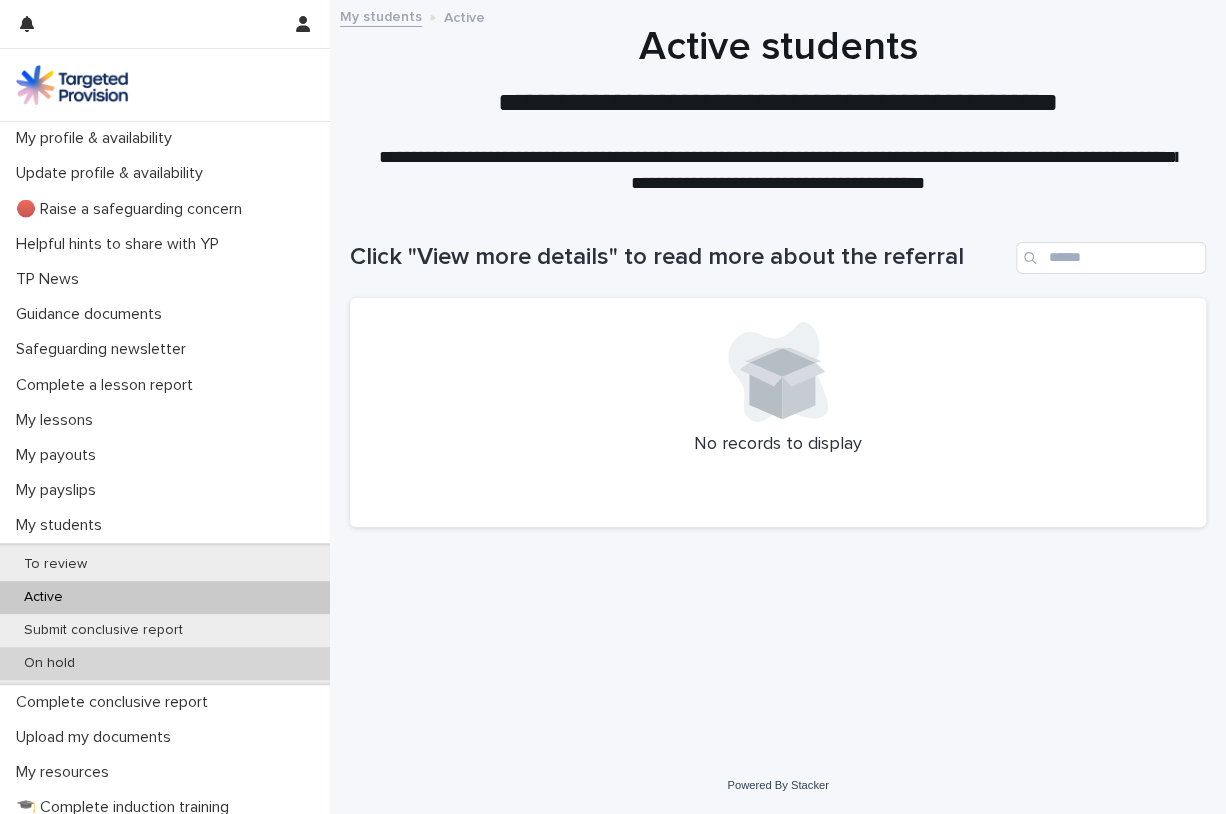 click on "On hold" at bounding box center [165, 663] 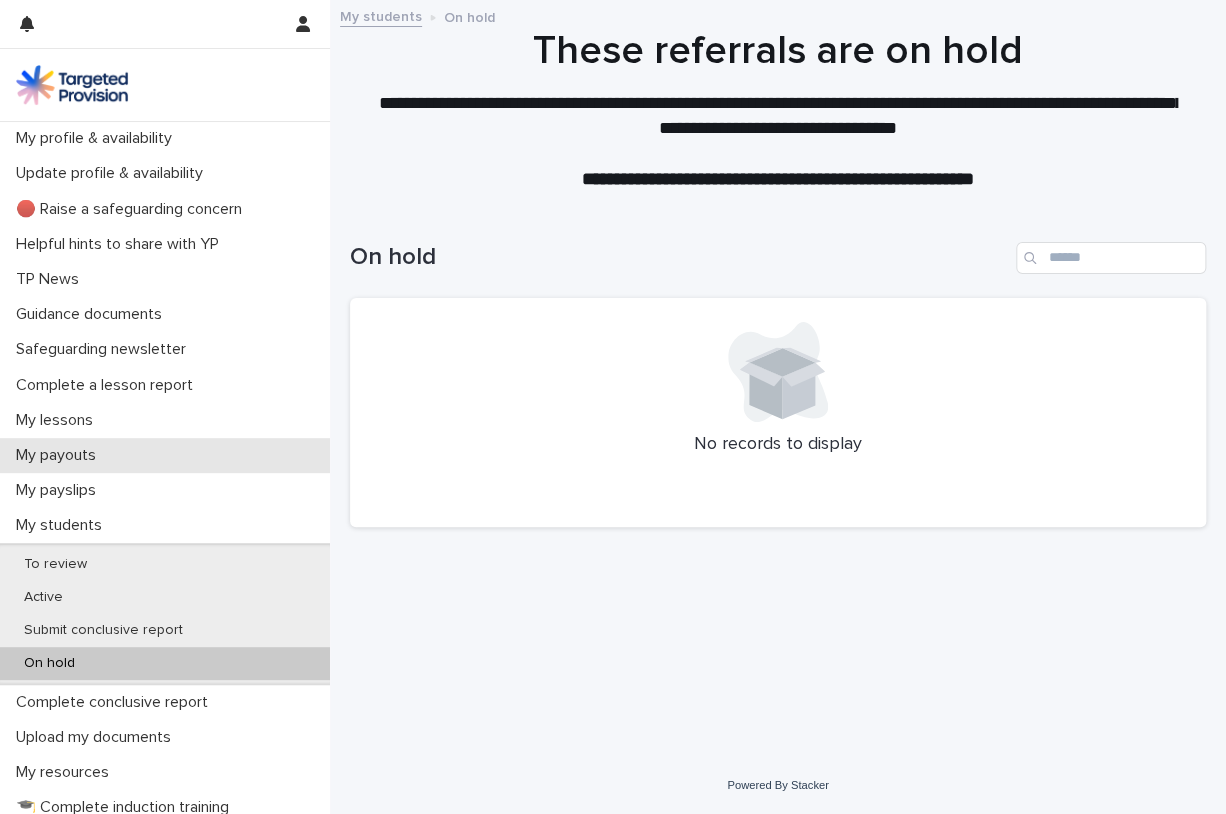 click on "My payouts" at bounding box center (165, 455) 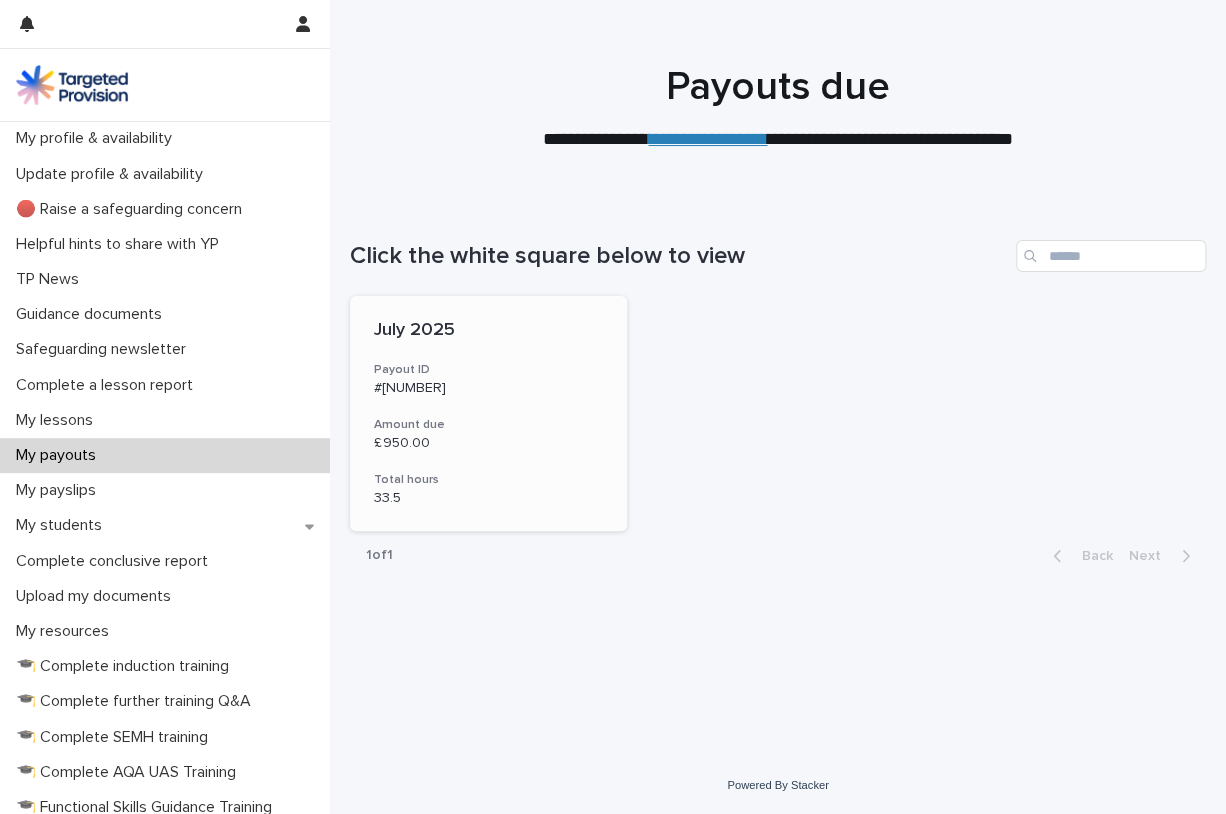click on "£ 950.00" at bounding box center (488, 443) 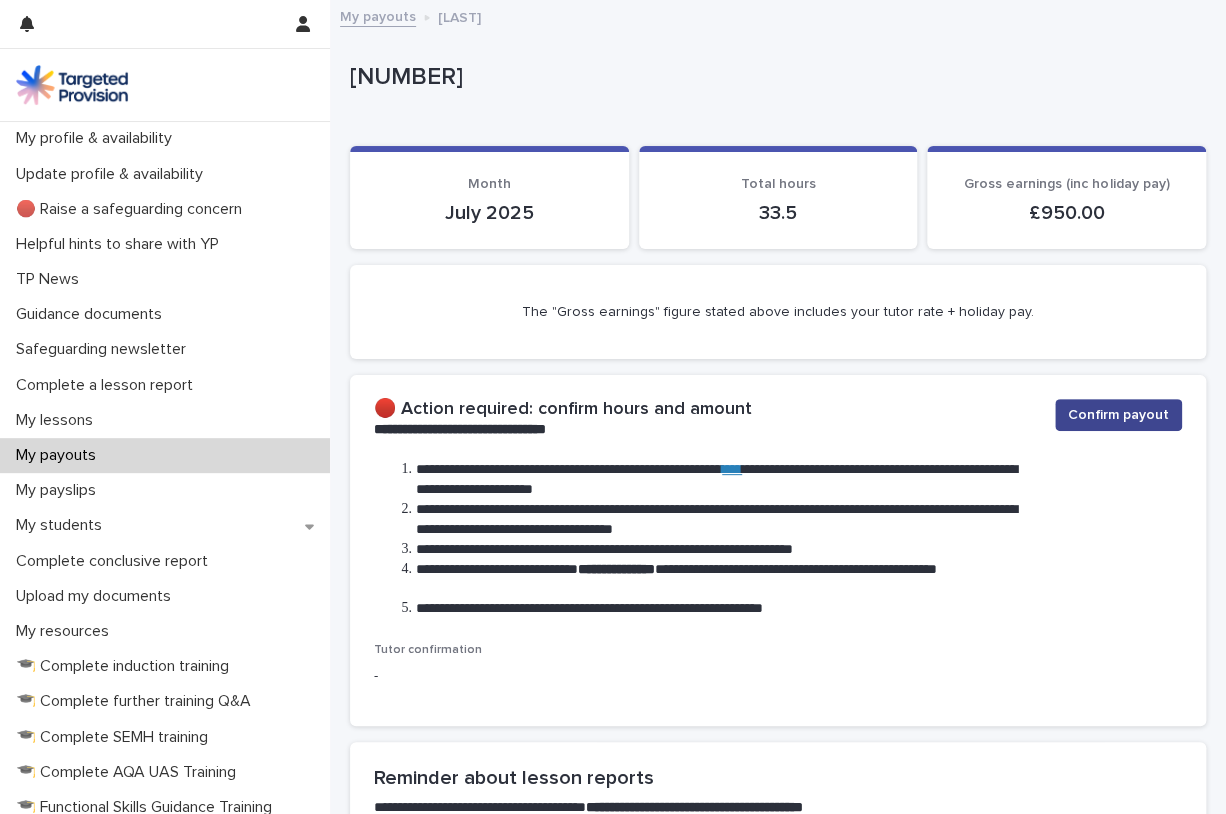 click on "Confirm payout" at bounding box center (1118, 415) 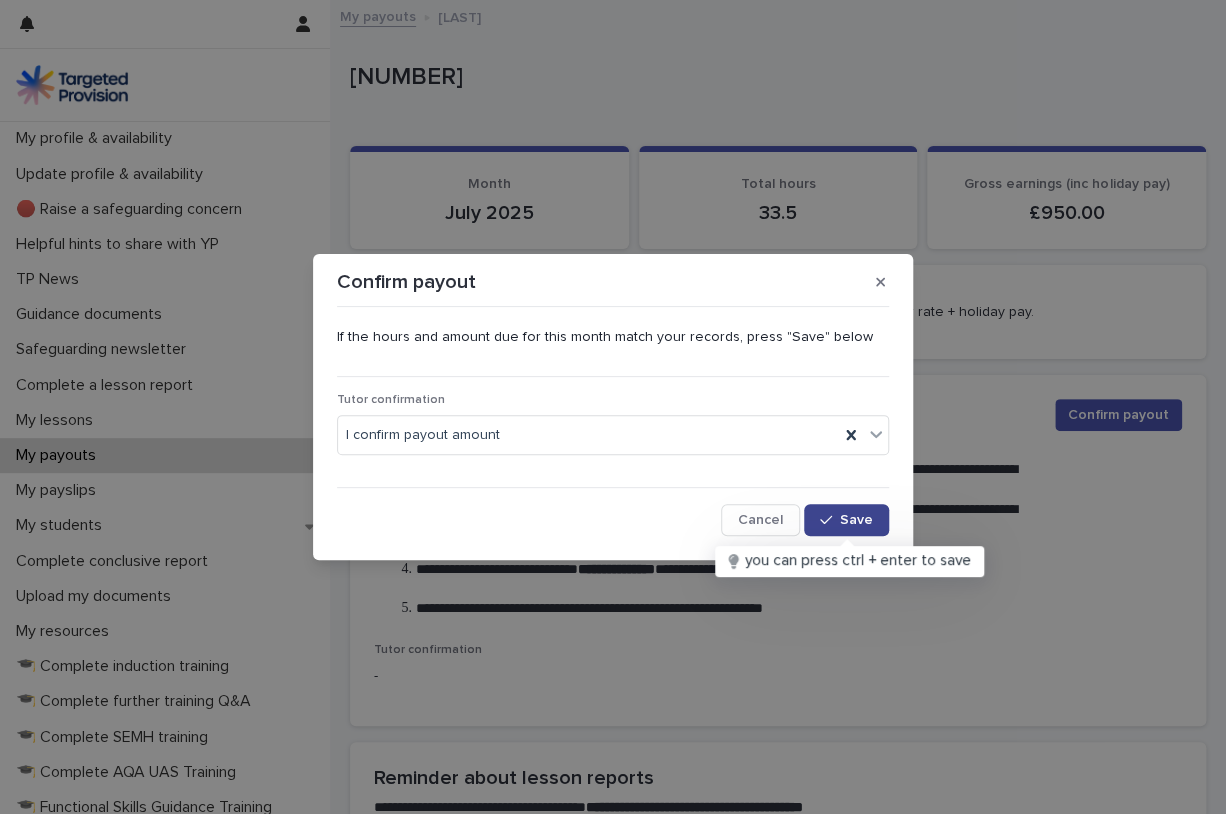 click on "Save" at bounding box center [856, 520] 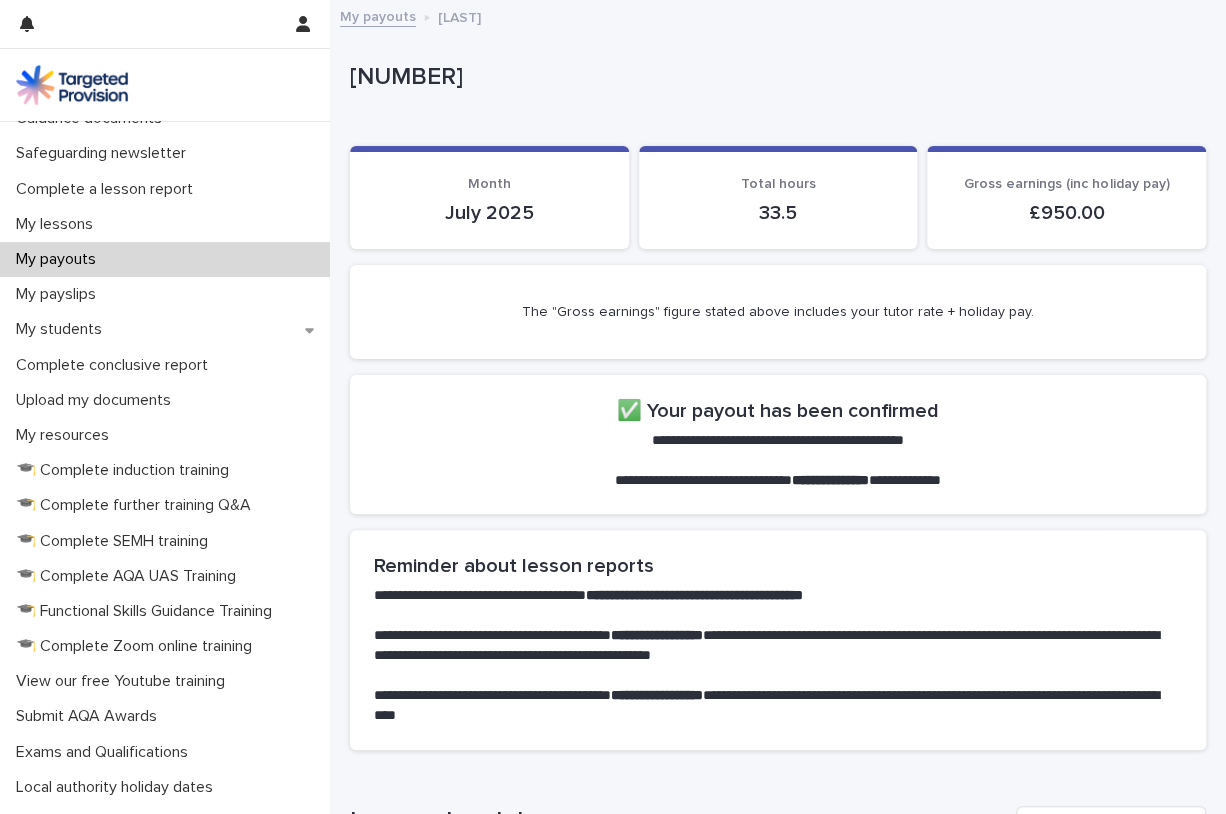 scroll, scrollTop: 197, scrollLeft: 0, axis: vertical 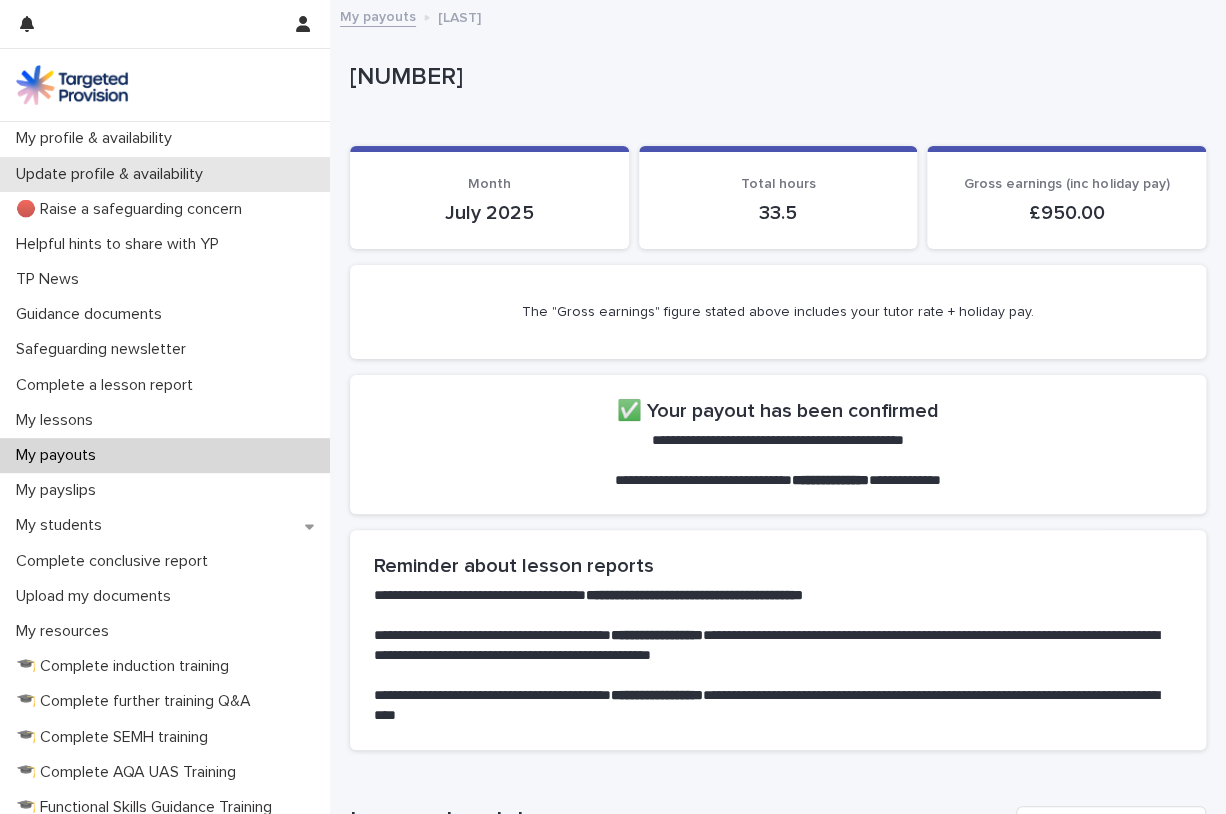 click on "Update profile & availability" at bounding box center (113, 174) 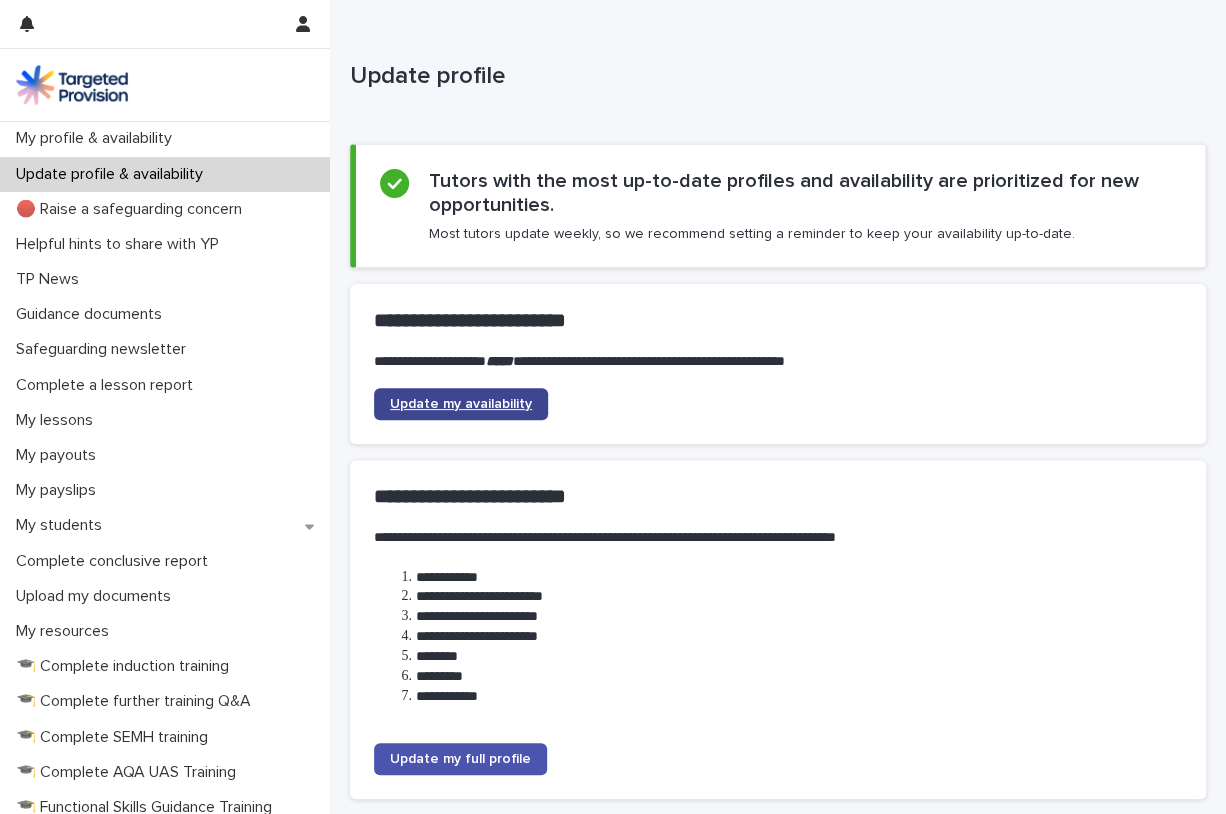 click on "Update my availability" at bounding box center [461, 404] 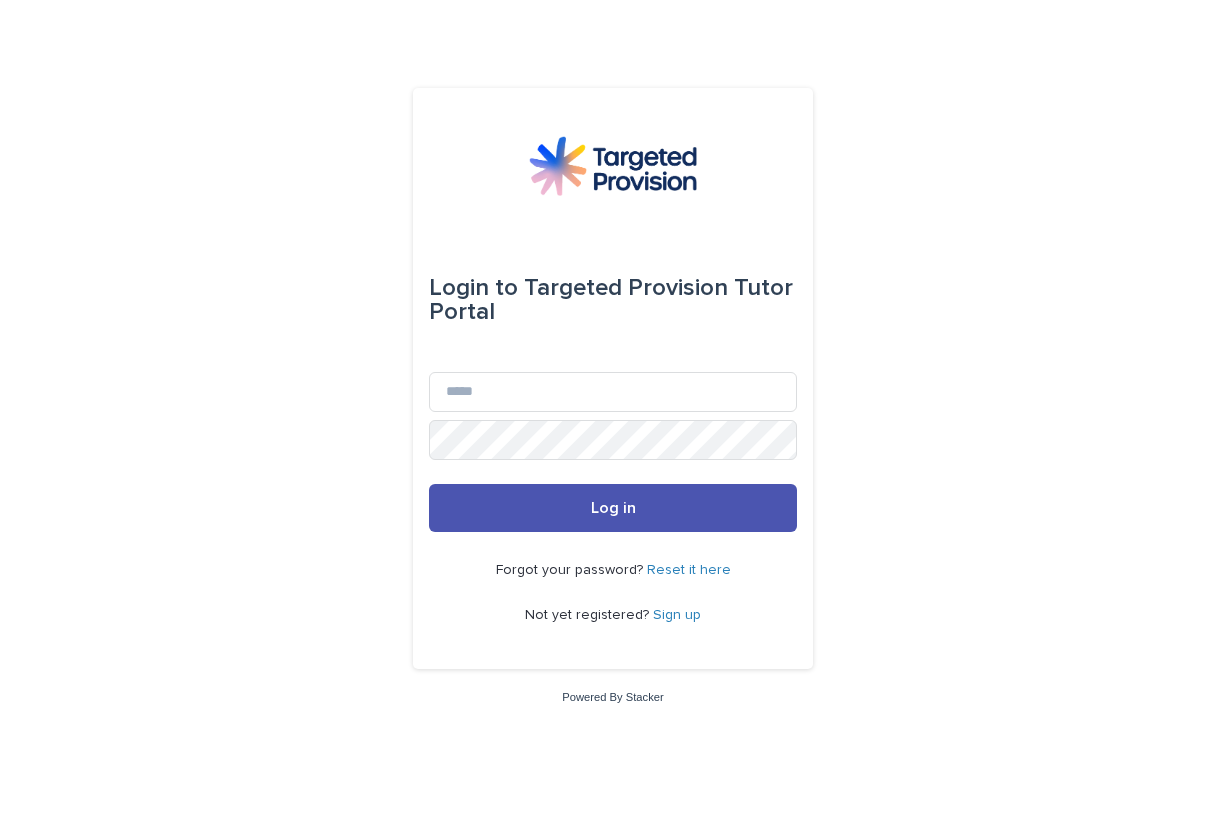 scroll, scrollTop: 0, scrollLeft: 0, axis: both 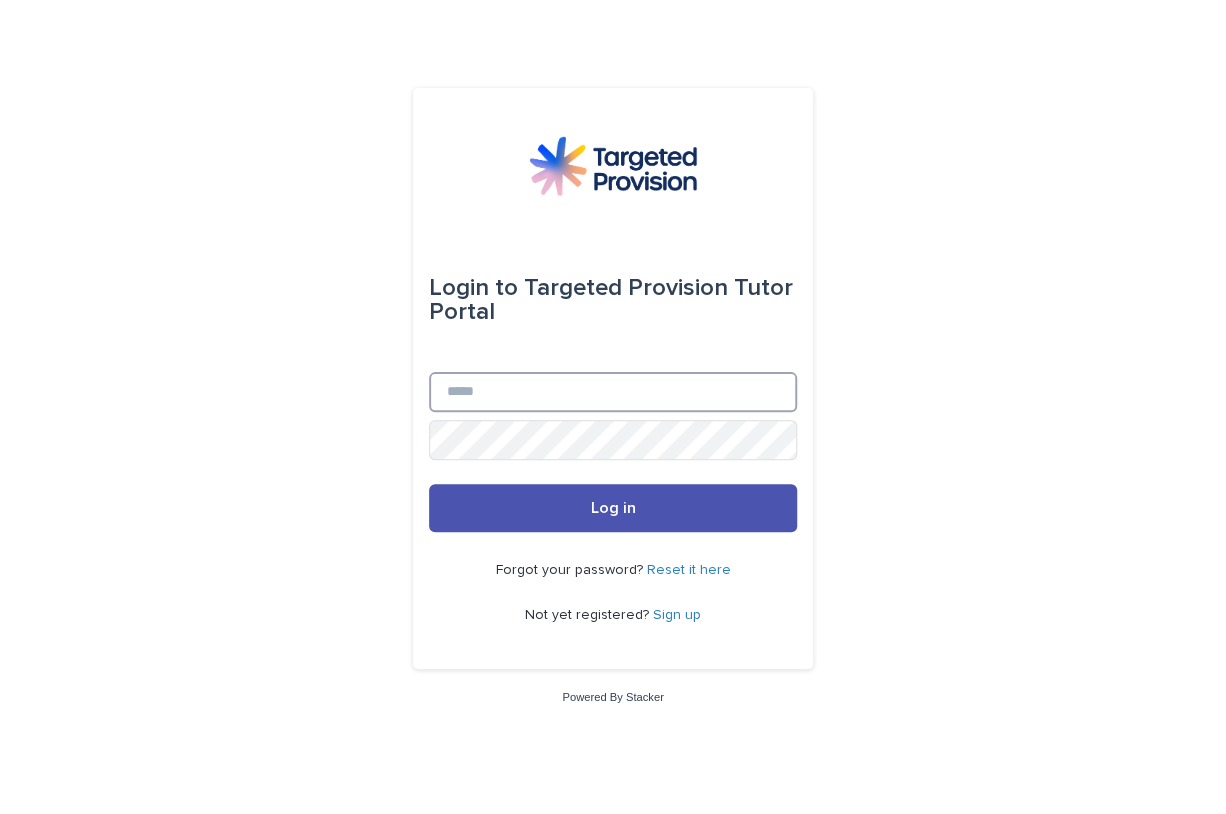 click on "Email" at bounding box center [613, 392] 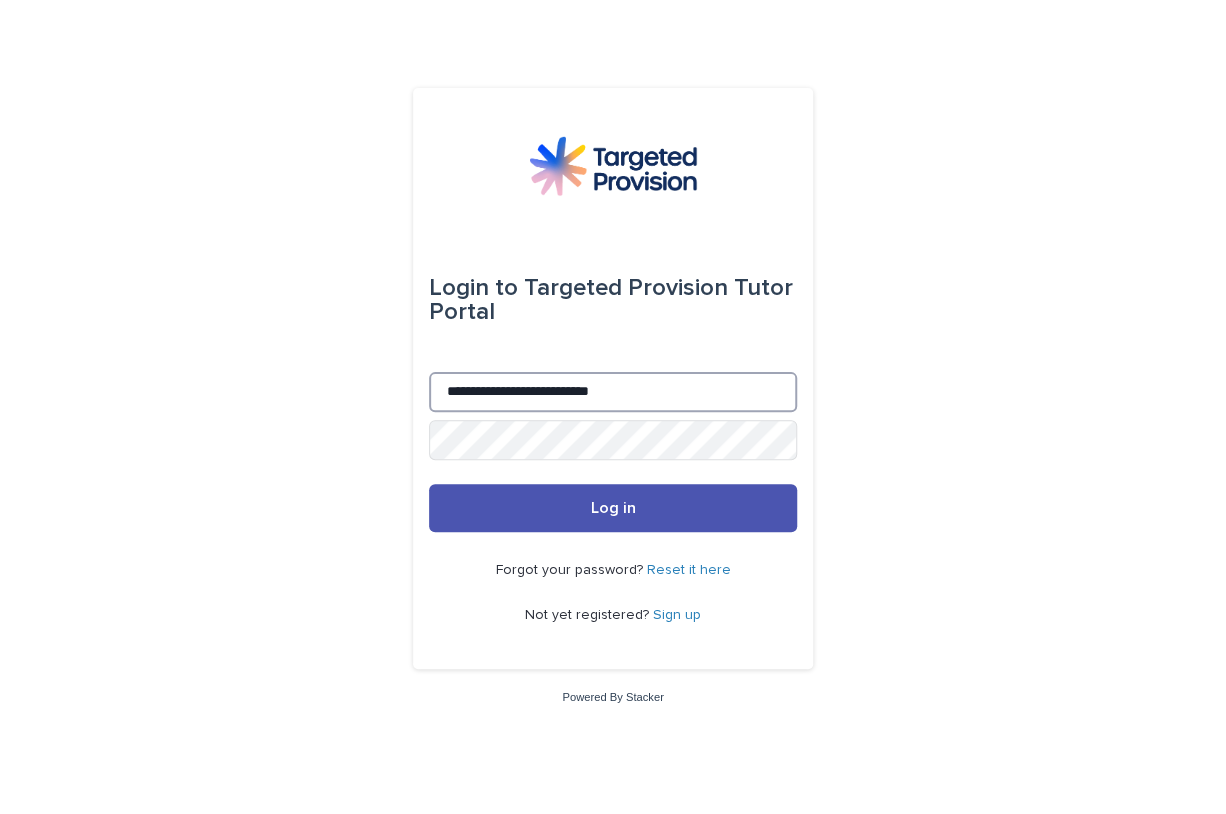 type on "**********" 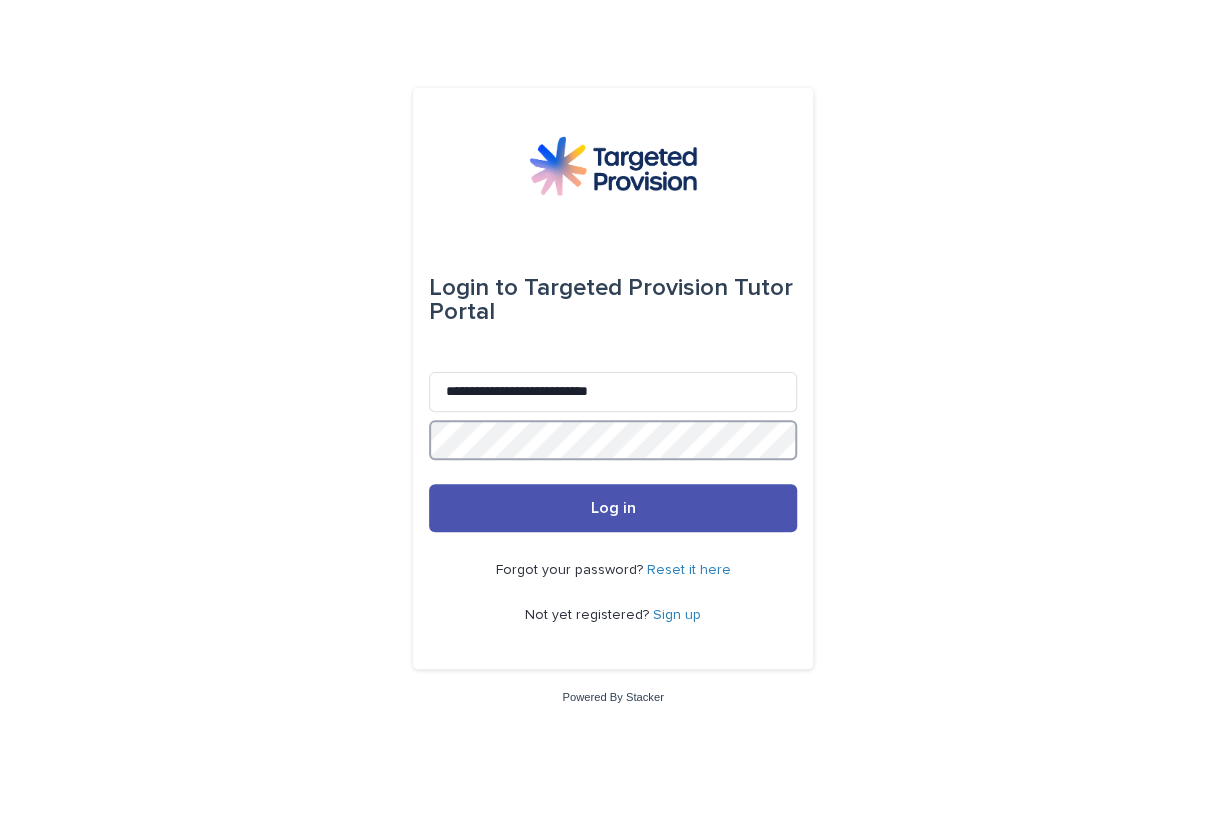 click on "Log in" at bounding box center [613, 508] 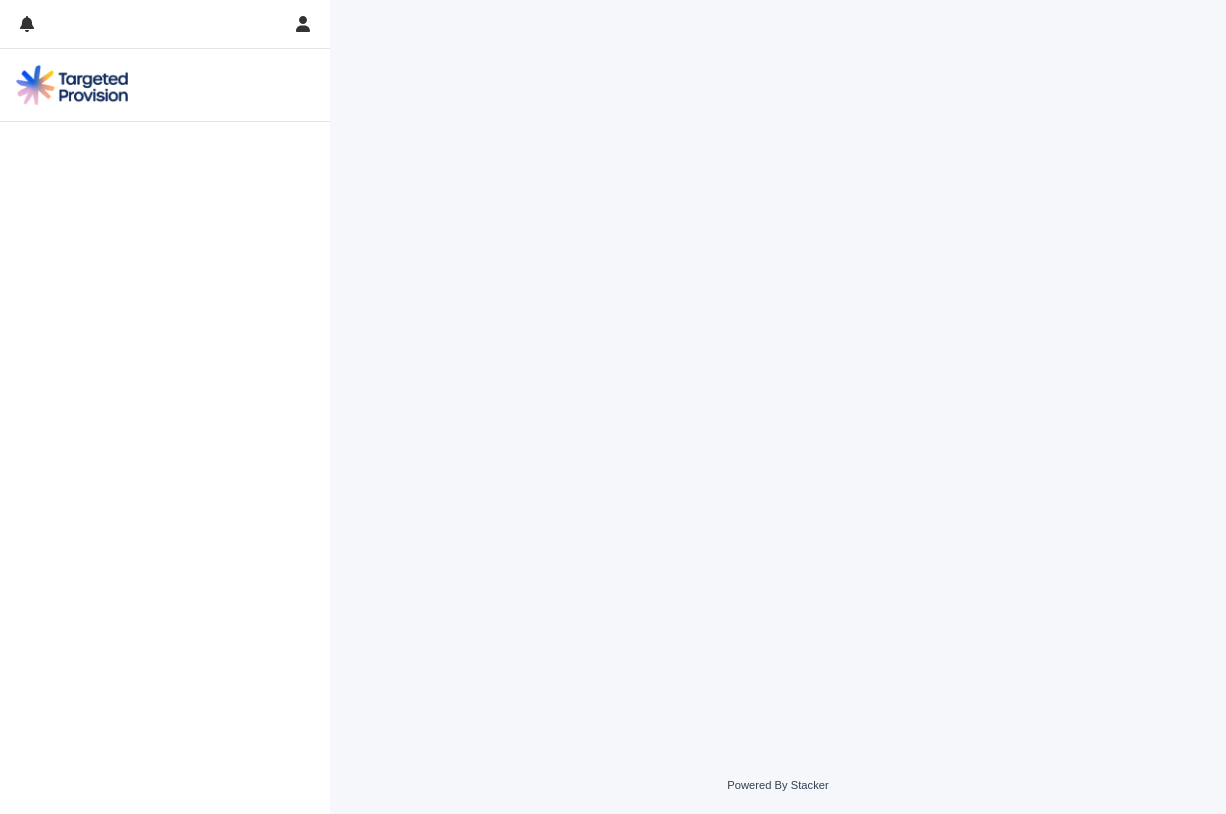 scroll, scrollTop: 0, scrollLeft: 0, axis: both 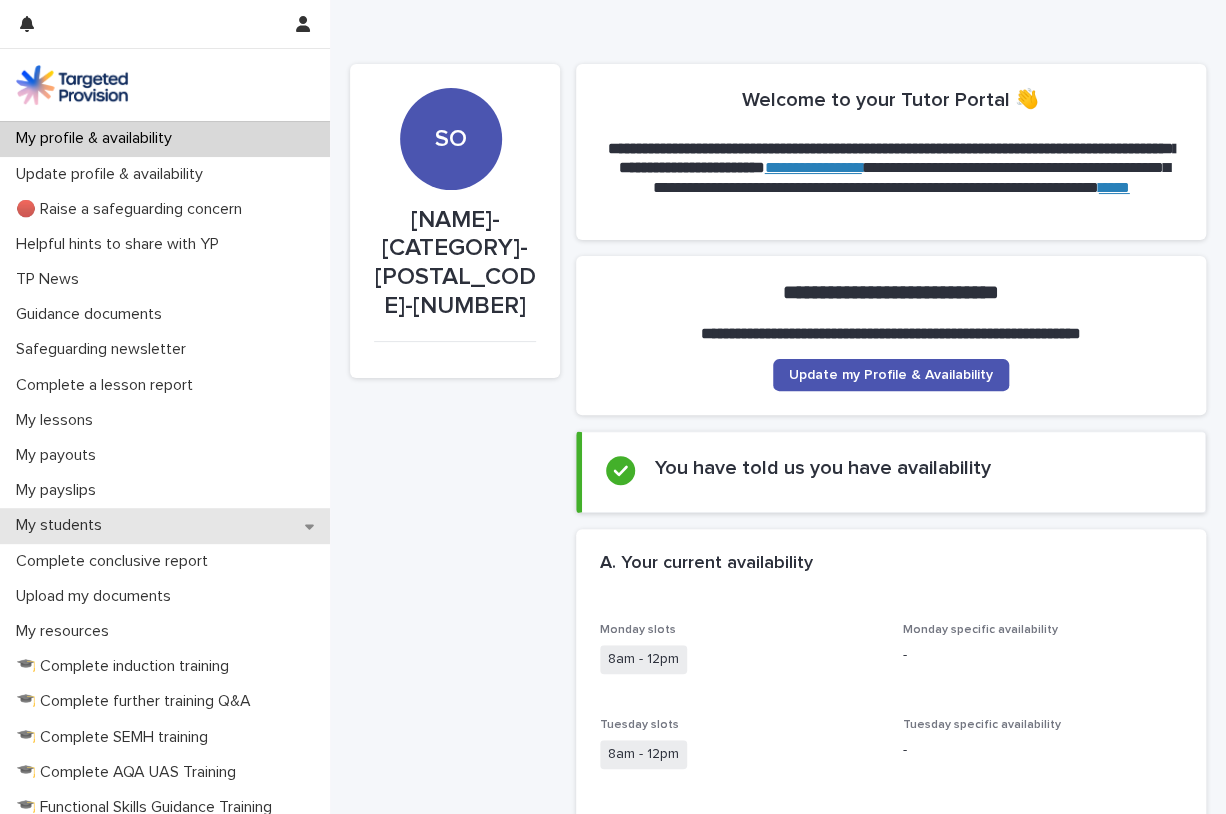 click 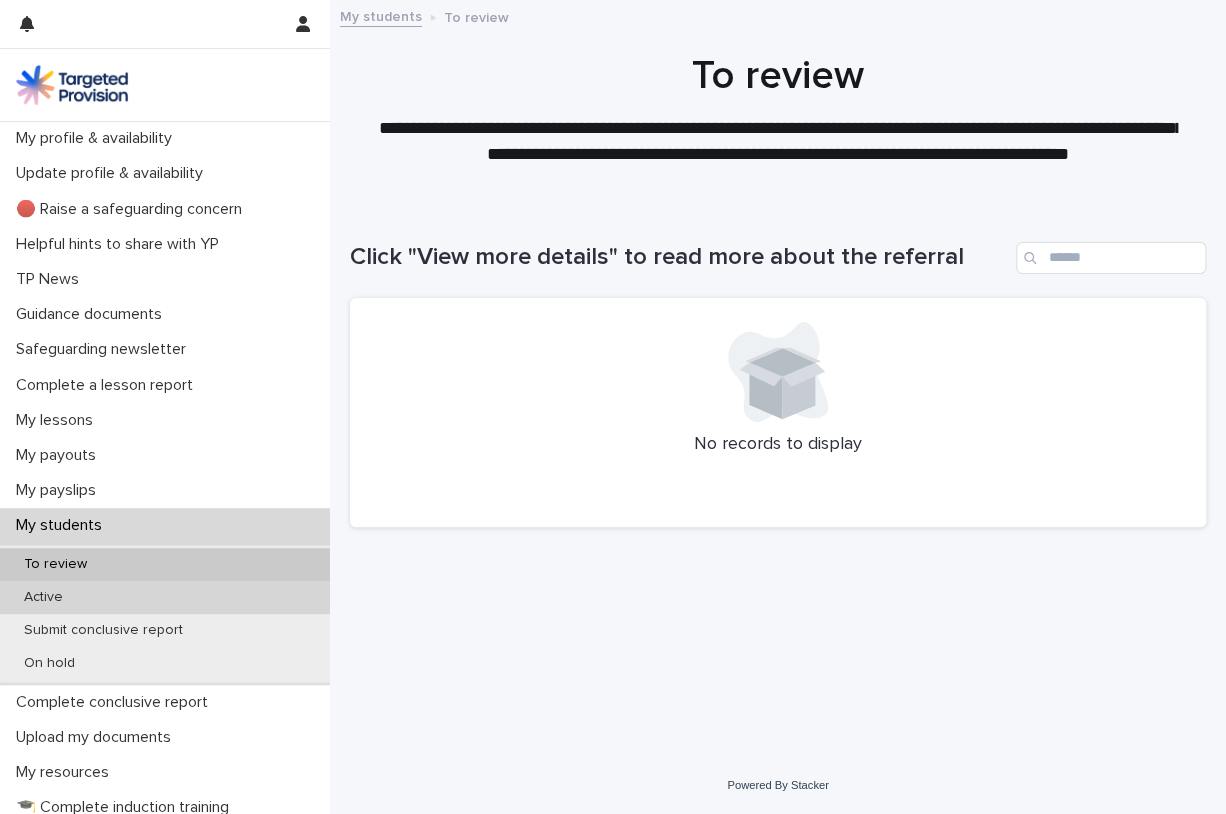click on "Active" at bounding box center (165, 597) 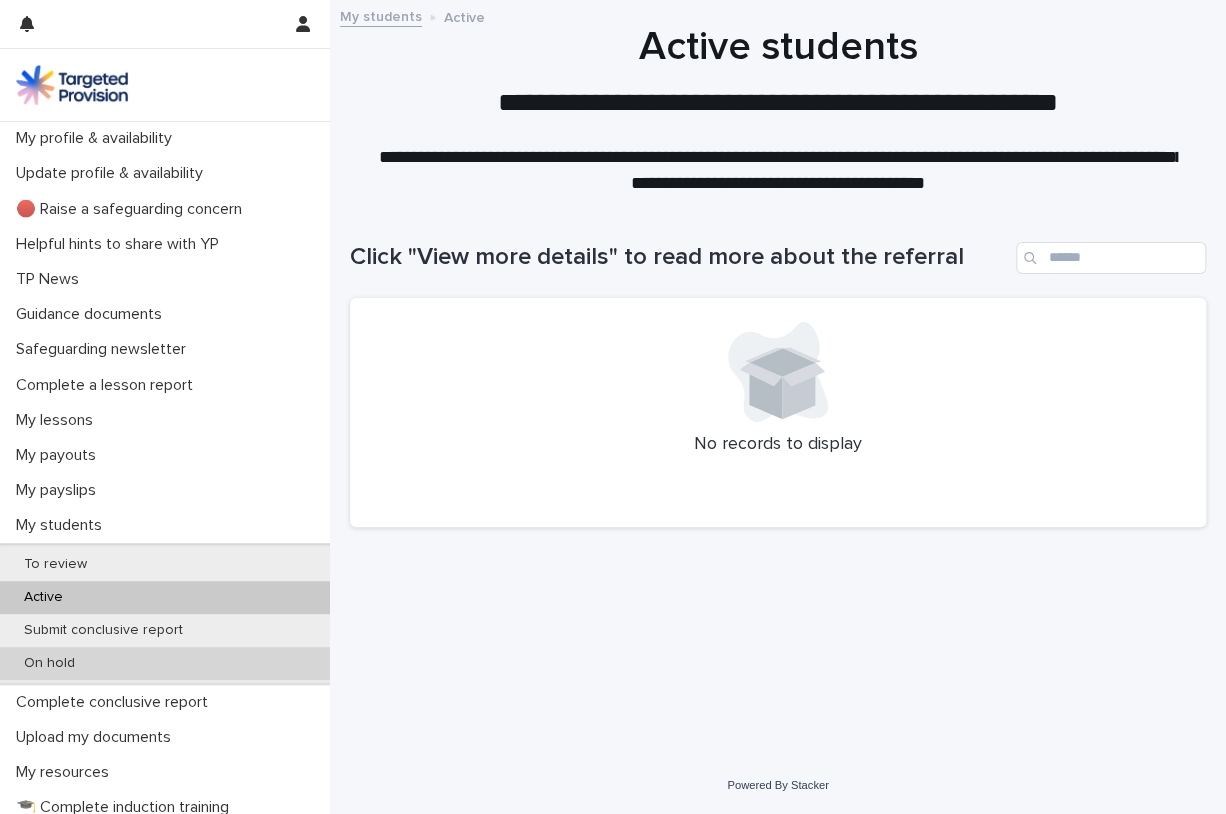 click on "On hold" at bounding box center (49, 663) 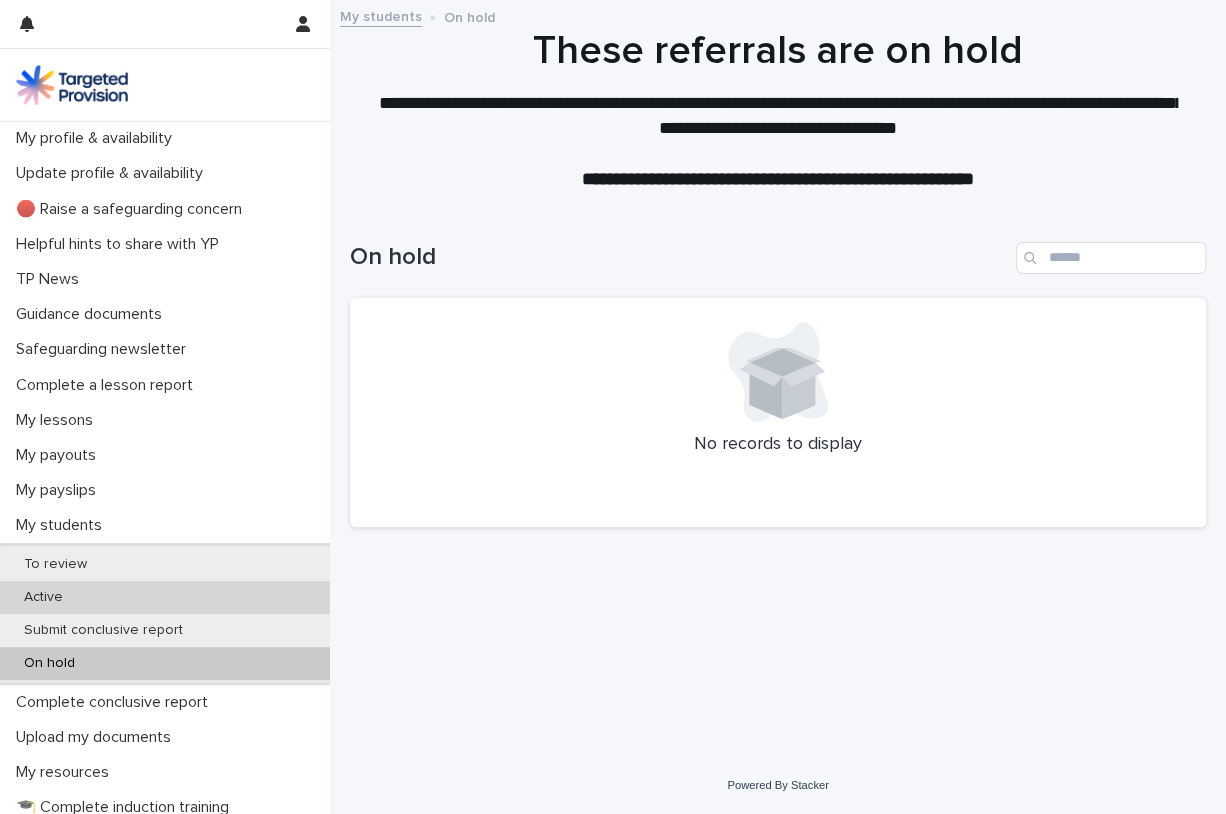 click on "Active" at bounding box center [165, 597] 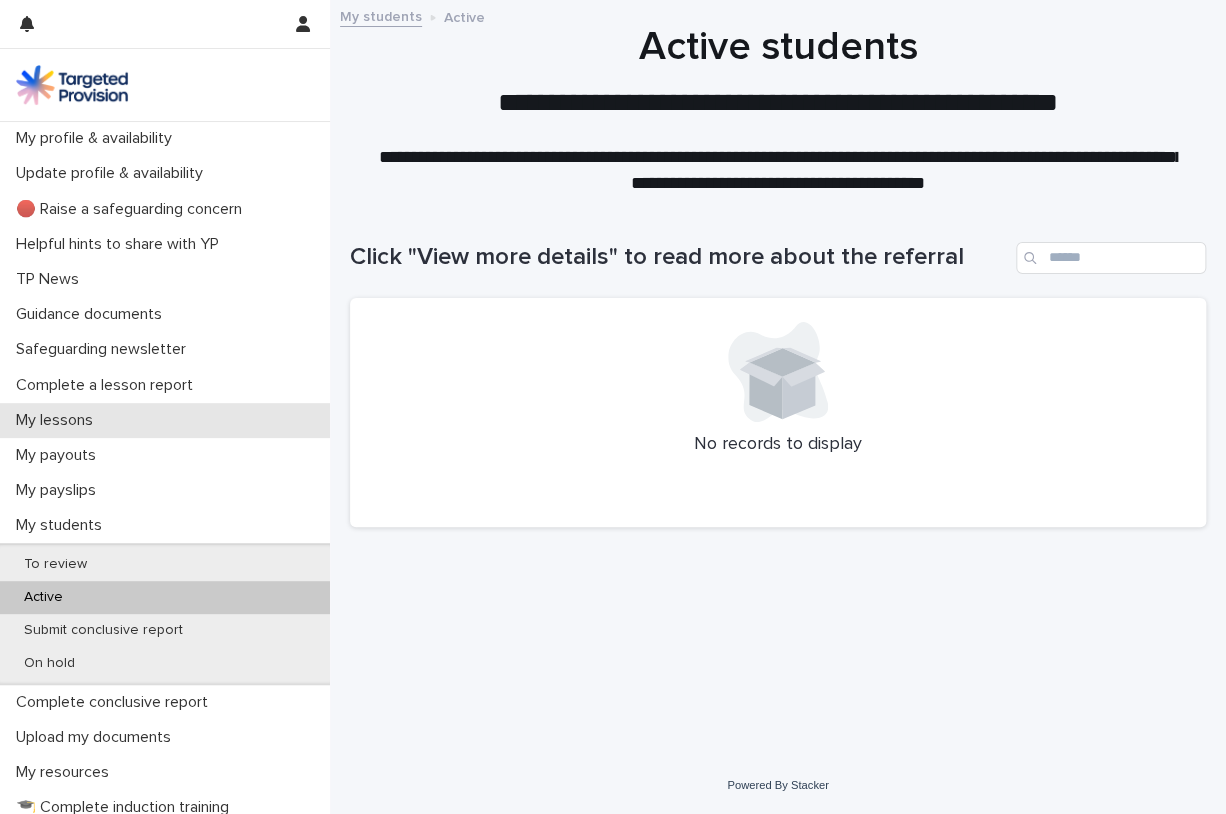 click on "My lessons" at bounding box center [58, 420] 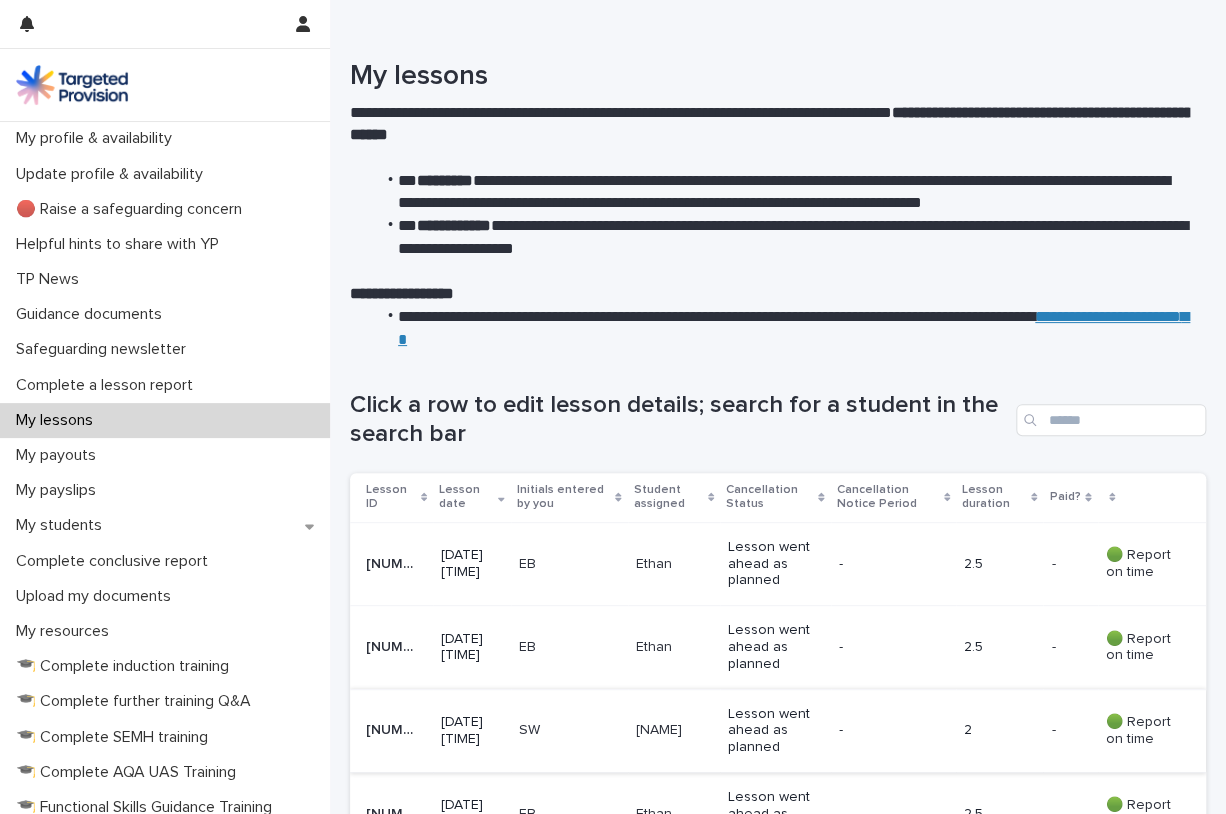 scroll, scrollTop: 0, scrollLeft: 0, axis: both 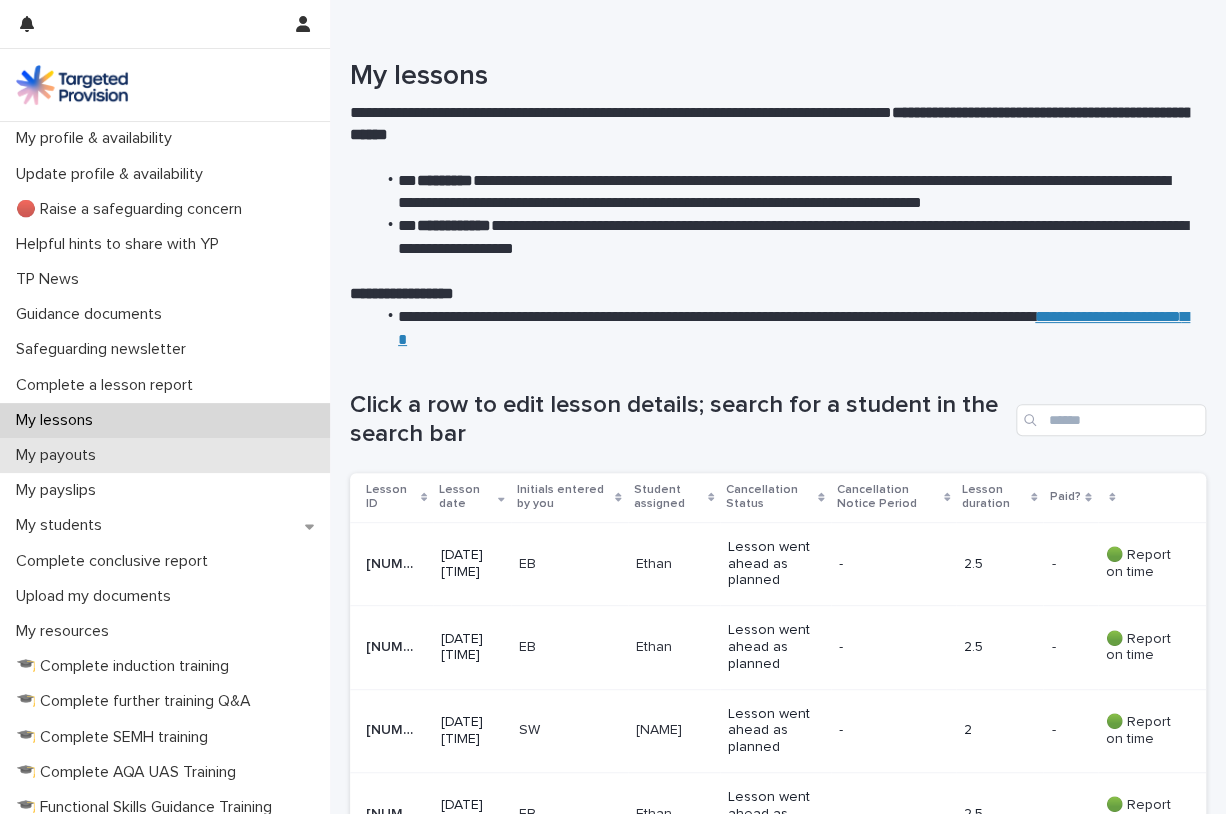 click on "My payouts" at bounding box center (60, 455) 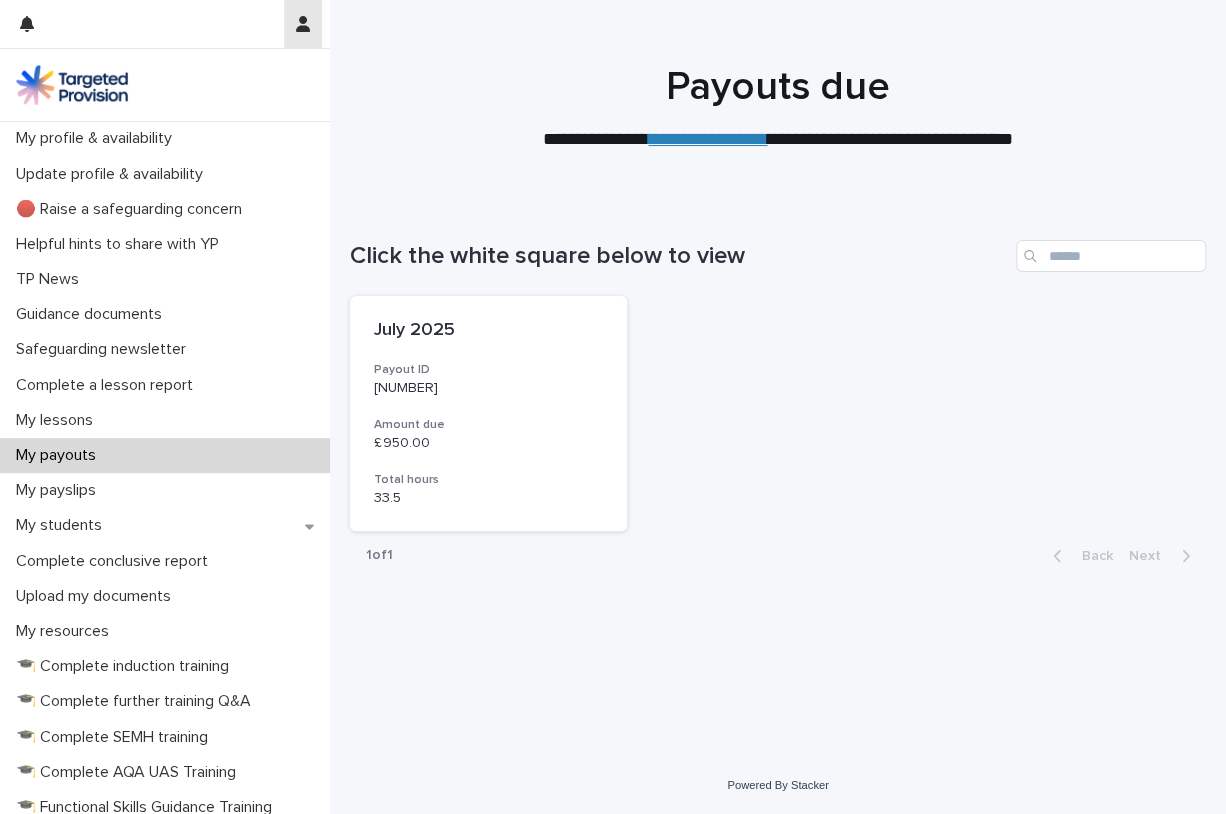 click 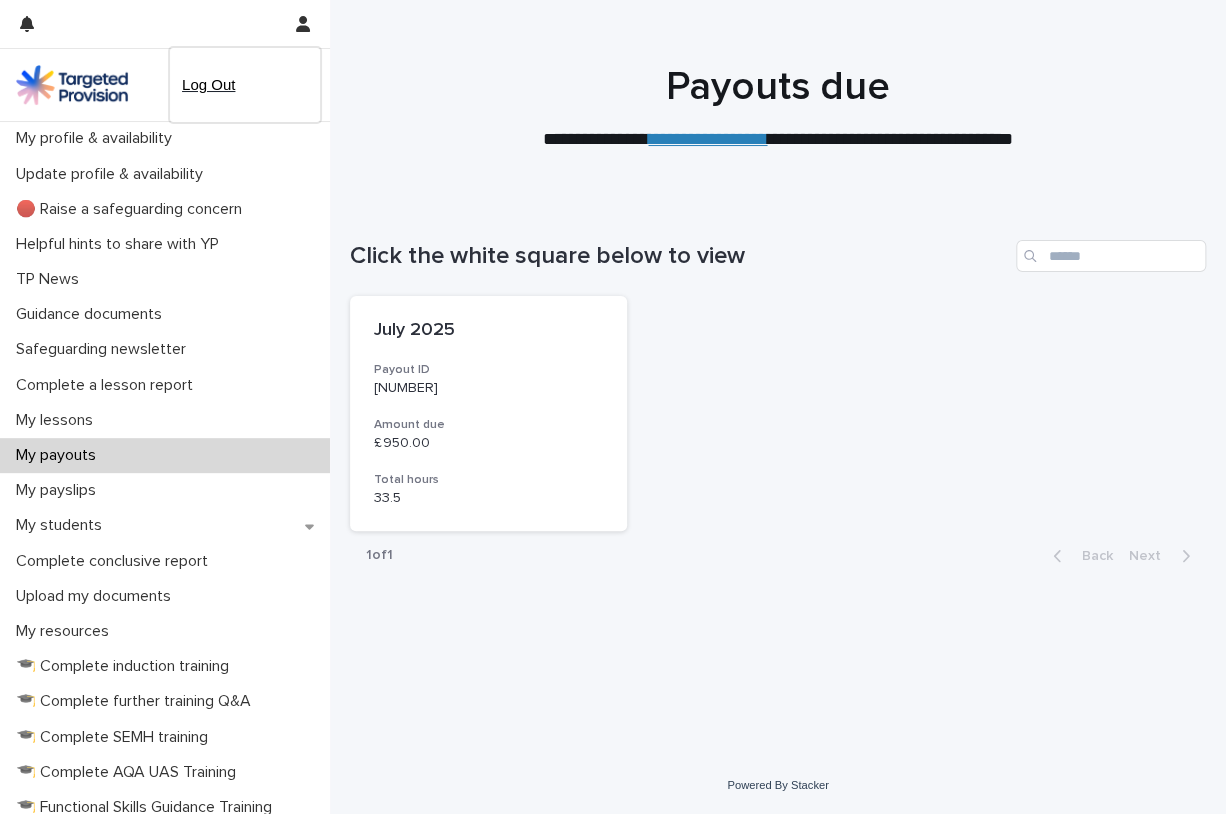 click on "Log Out" at bounding box center (245, 85) 